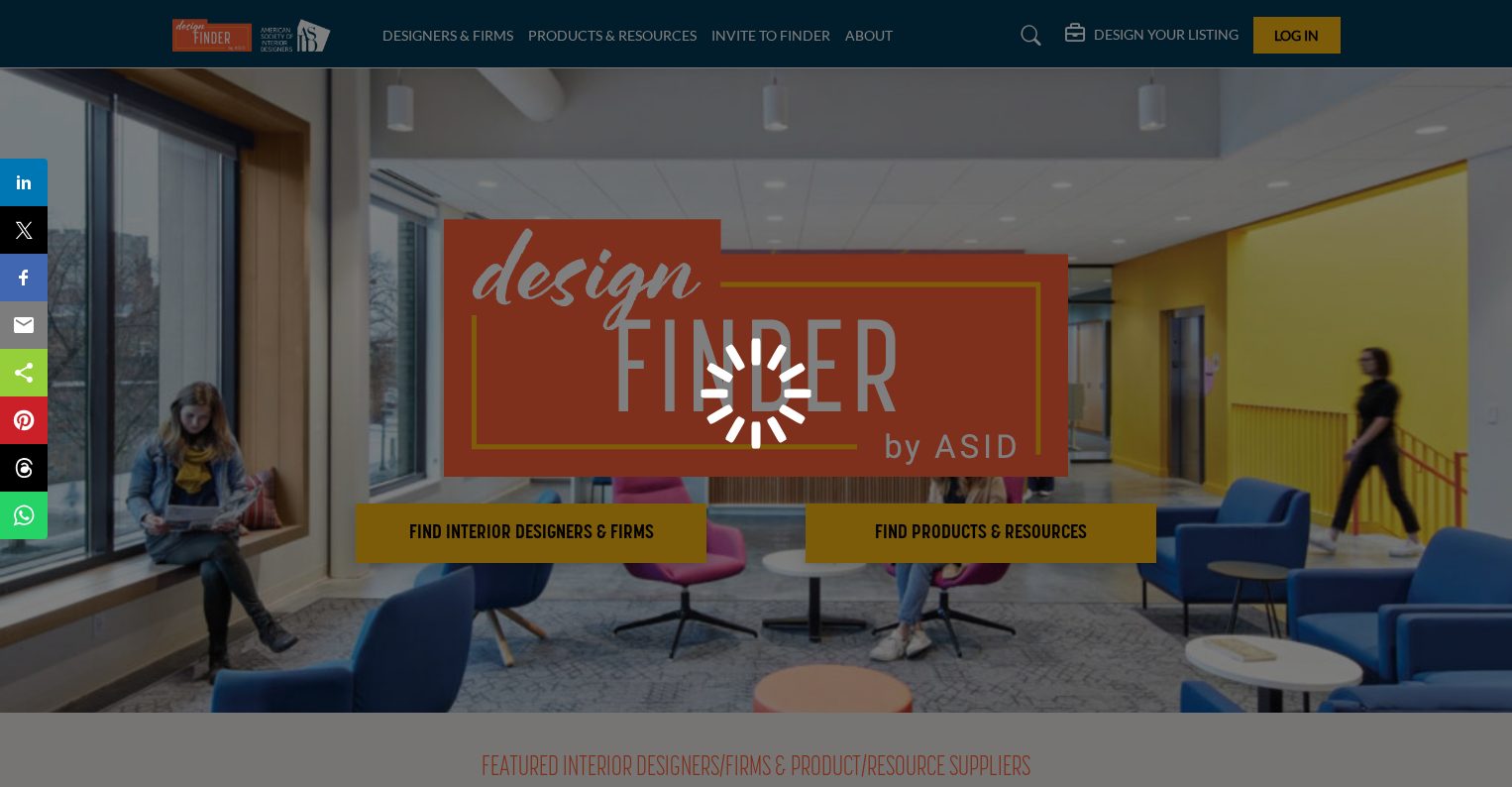scroll, scrollTop: 0, scrollLeft: 0, axis: both 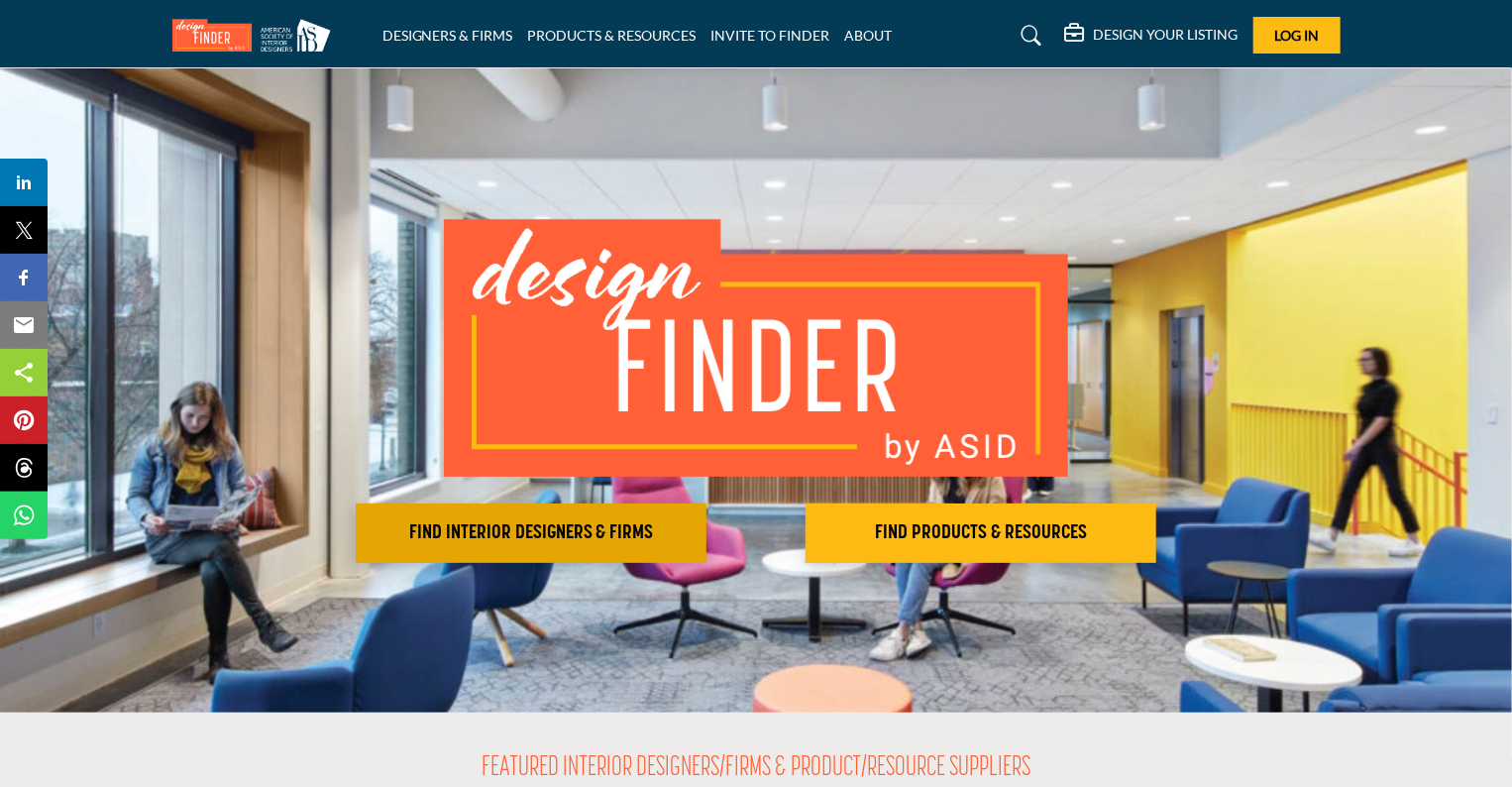 click on "FIND INTERIOR DESIGNERS & FIRMS" at bounding box center [531, 533] 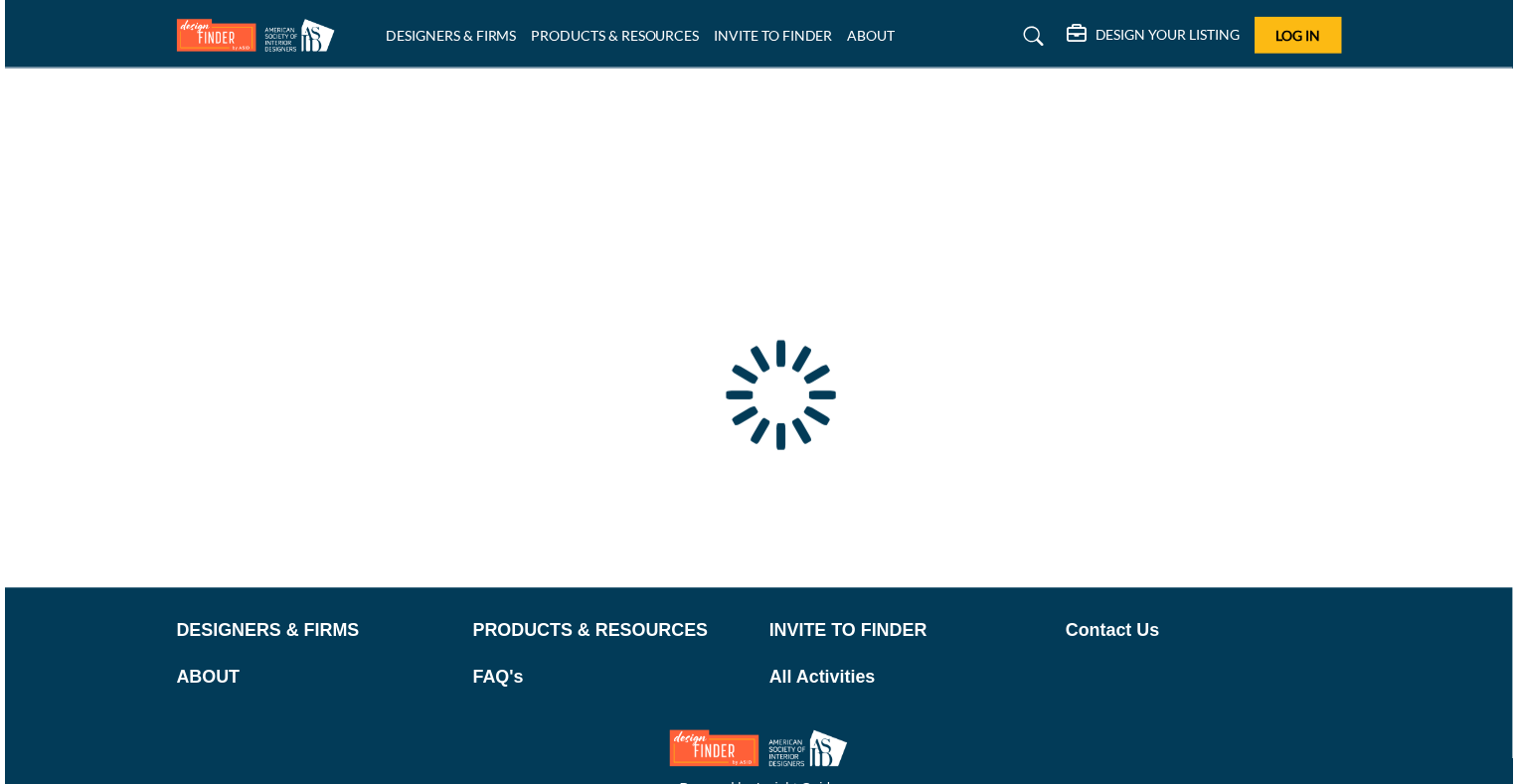 scroll, scrollTop: 0, scrollLeft: 0, axis: both 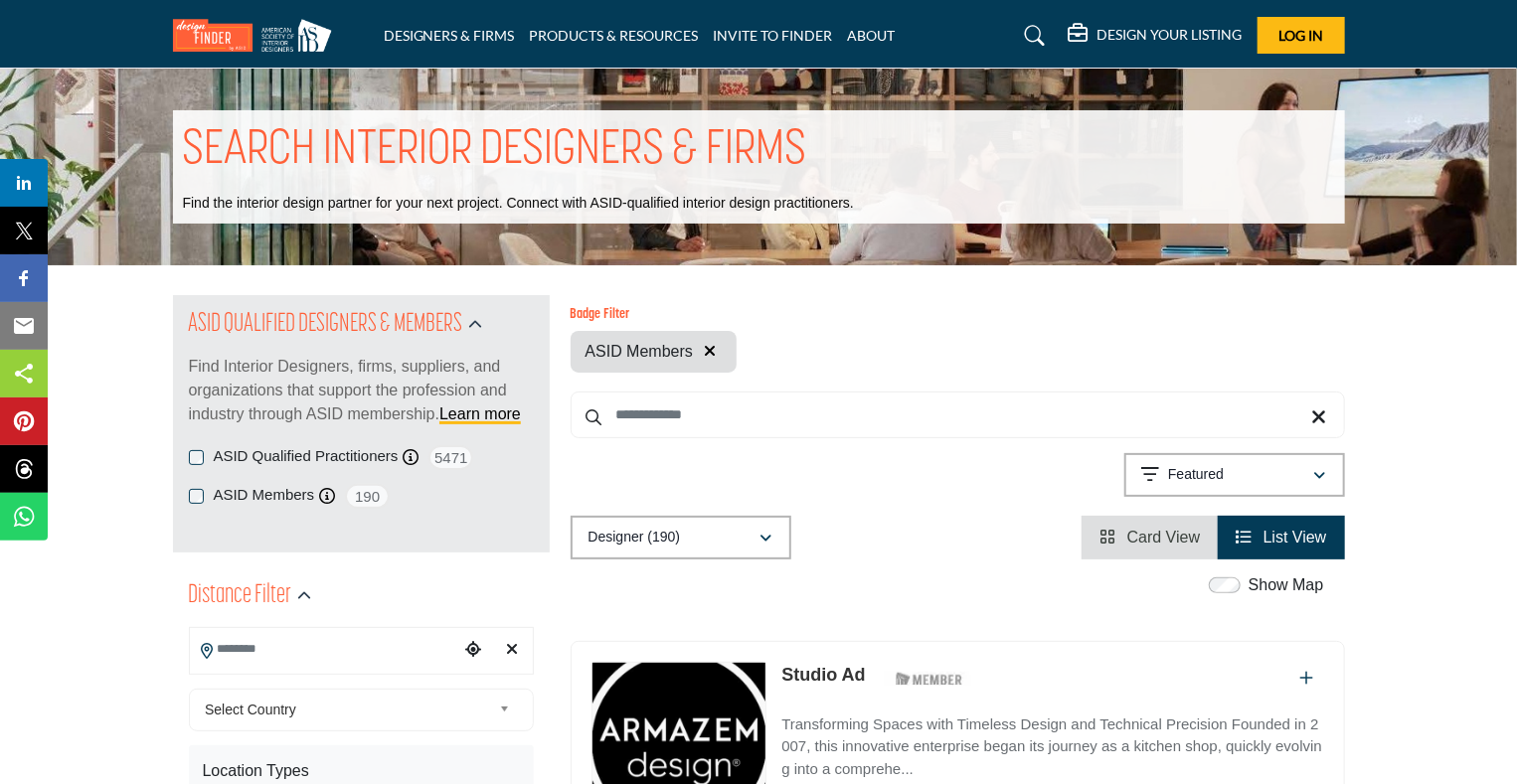 click at bounding box center [324, 649] 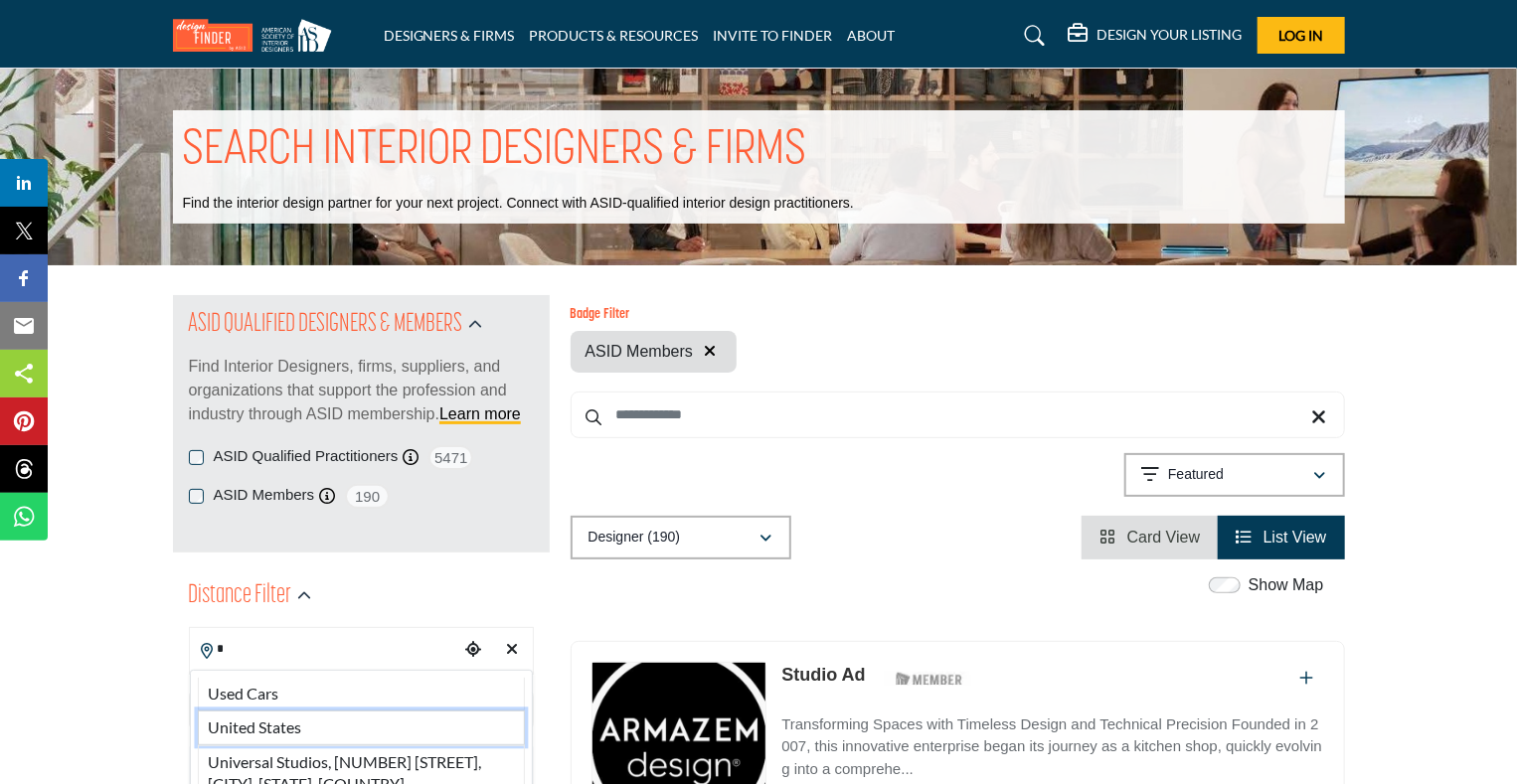 click on "United States" at bounding box center (361, 727) 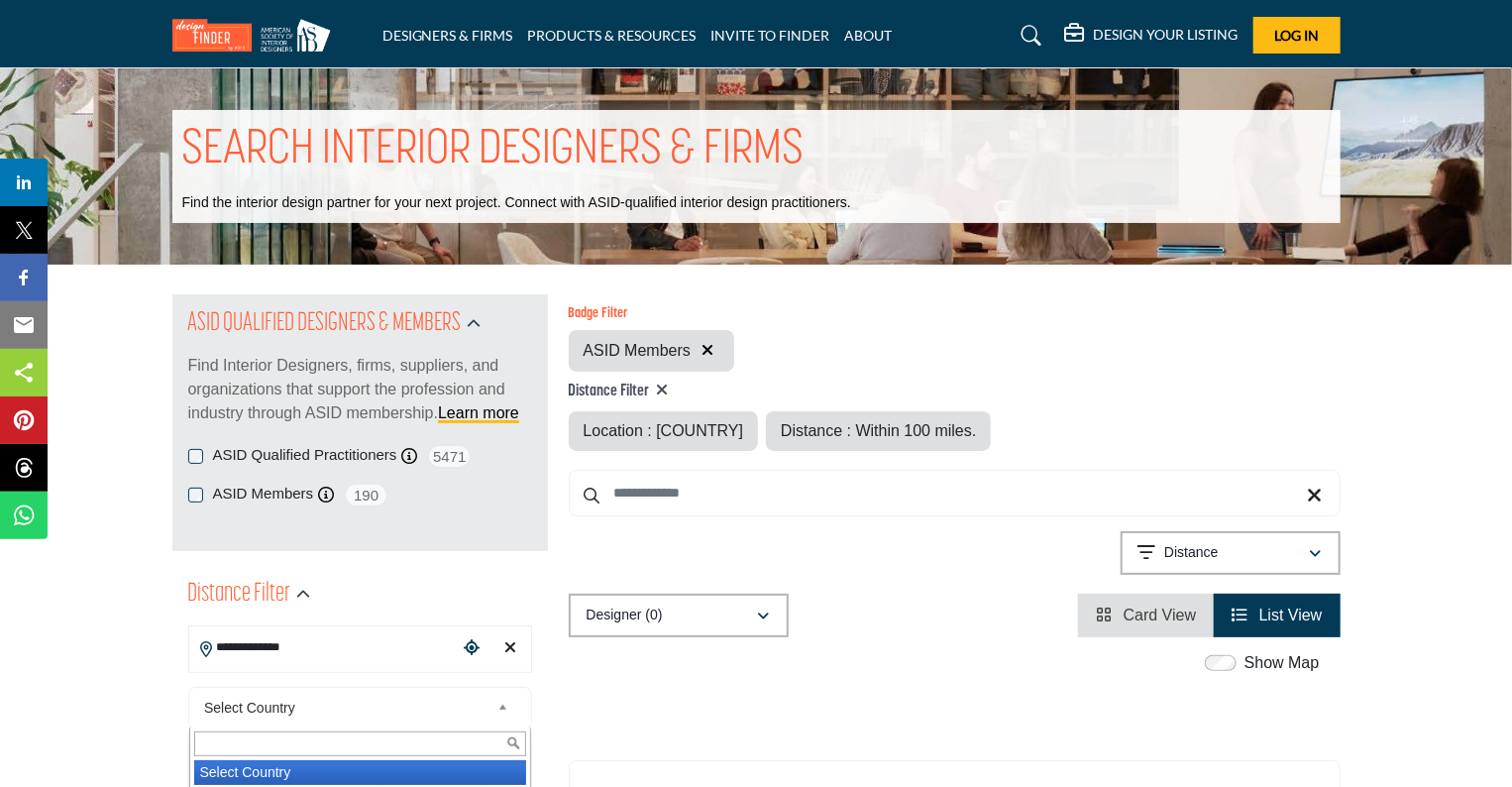 click on "Select Country" at bounding box center [347, 708] 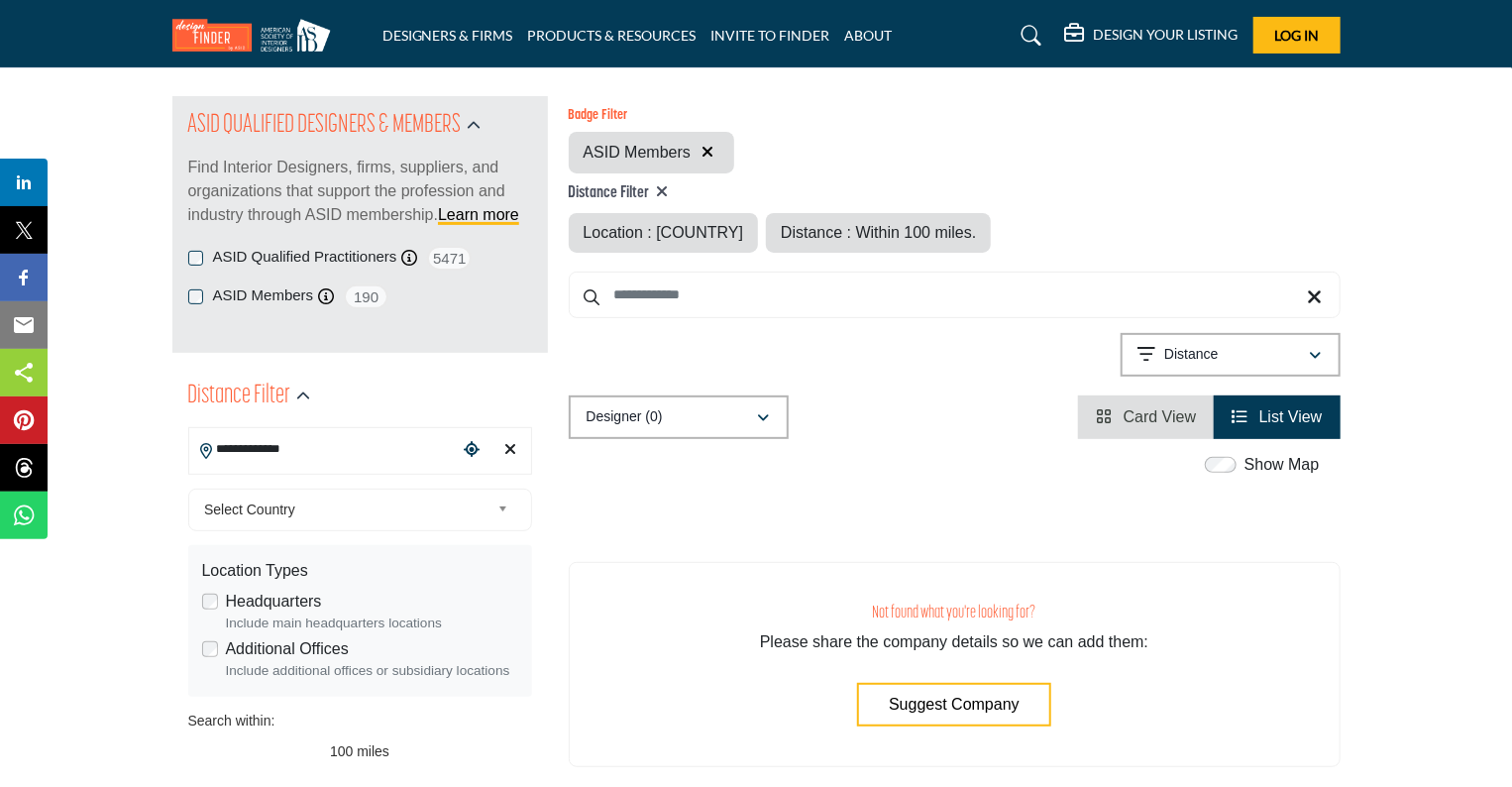 scroll, scrollTop: 199, scrollLeft: 0, axis: vertical 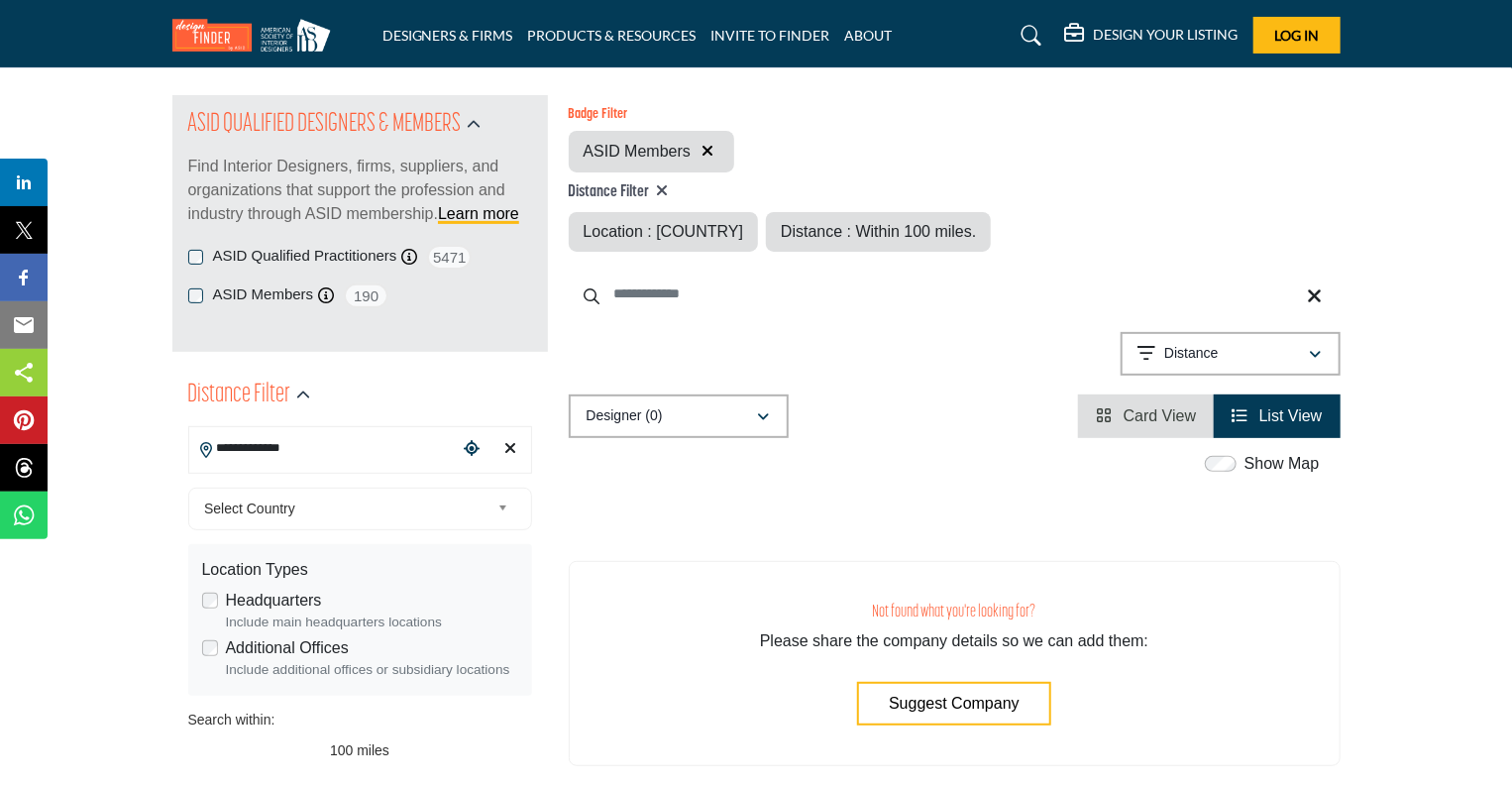 click at bounding box center [954, 293] 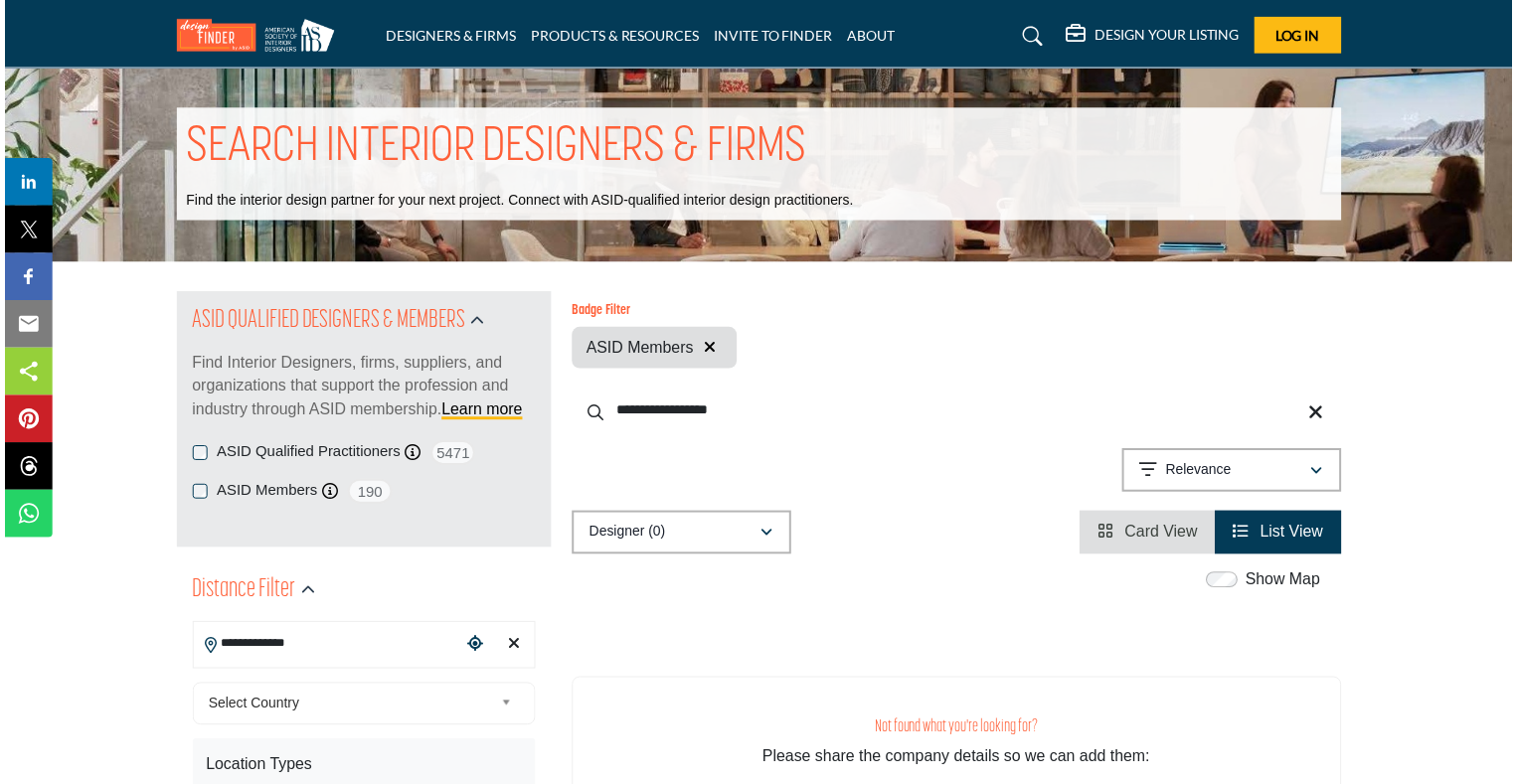 scroll, scrollTop: 0, scrollLeft: 0, axis: both 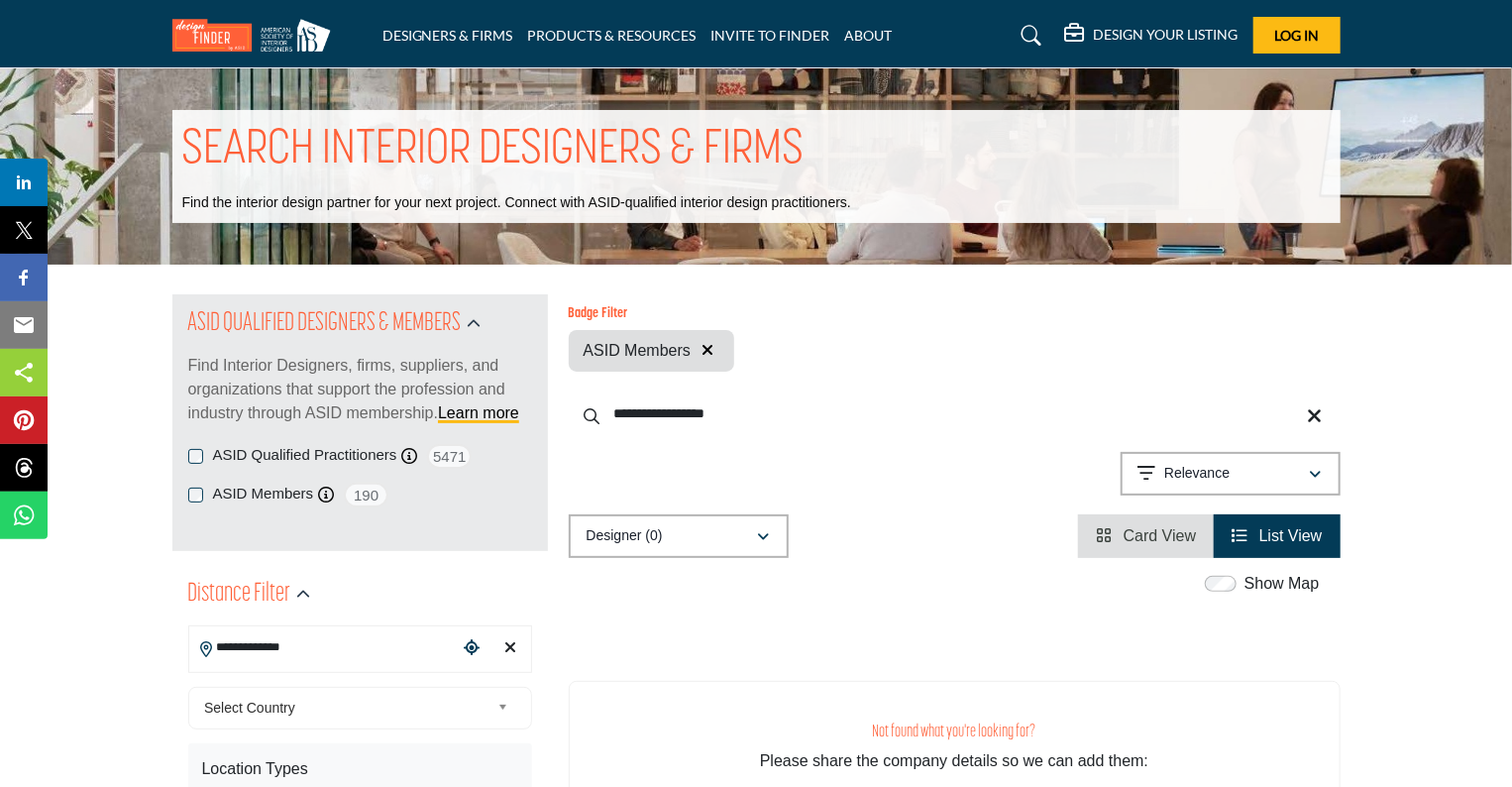type on "**********" 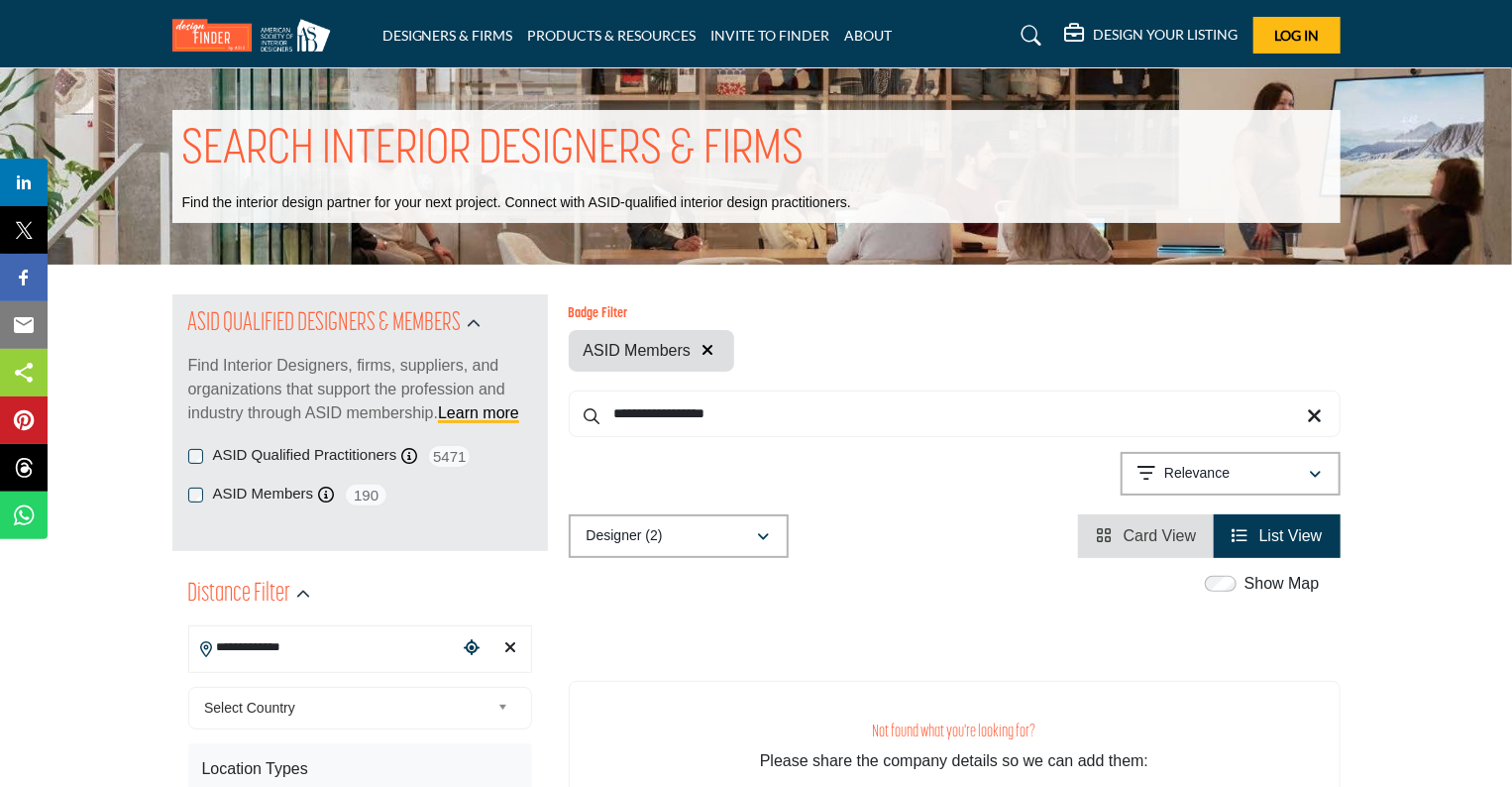 click on "**********" at bounding box center (323, 647) 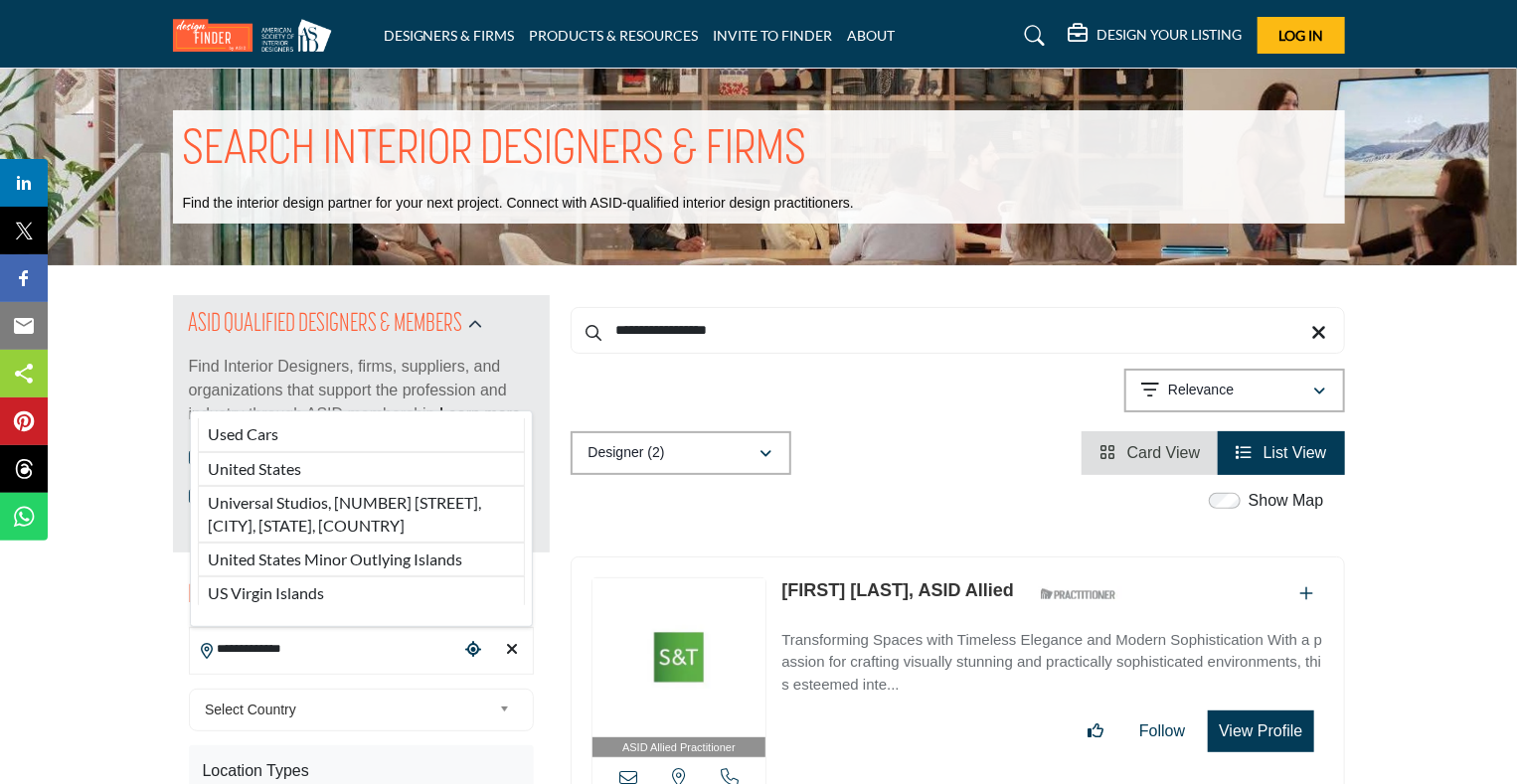 click on "Show Map" at bounding box center [946, 502] 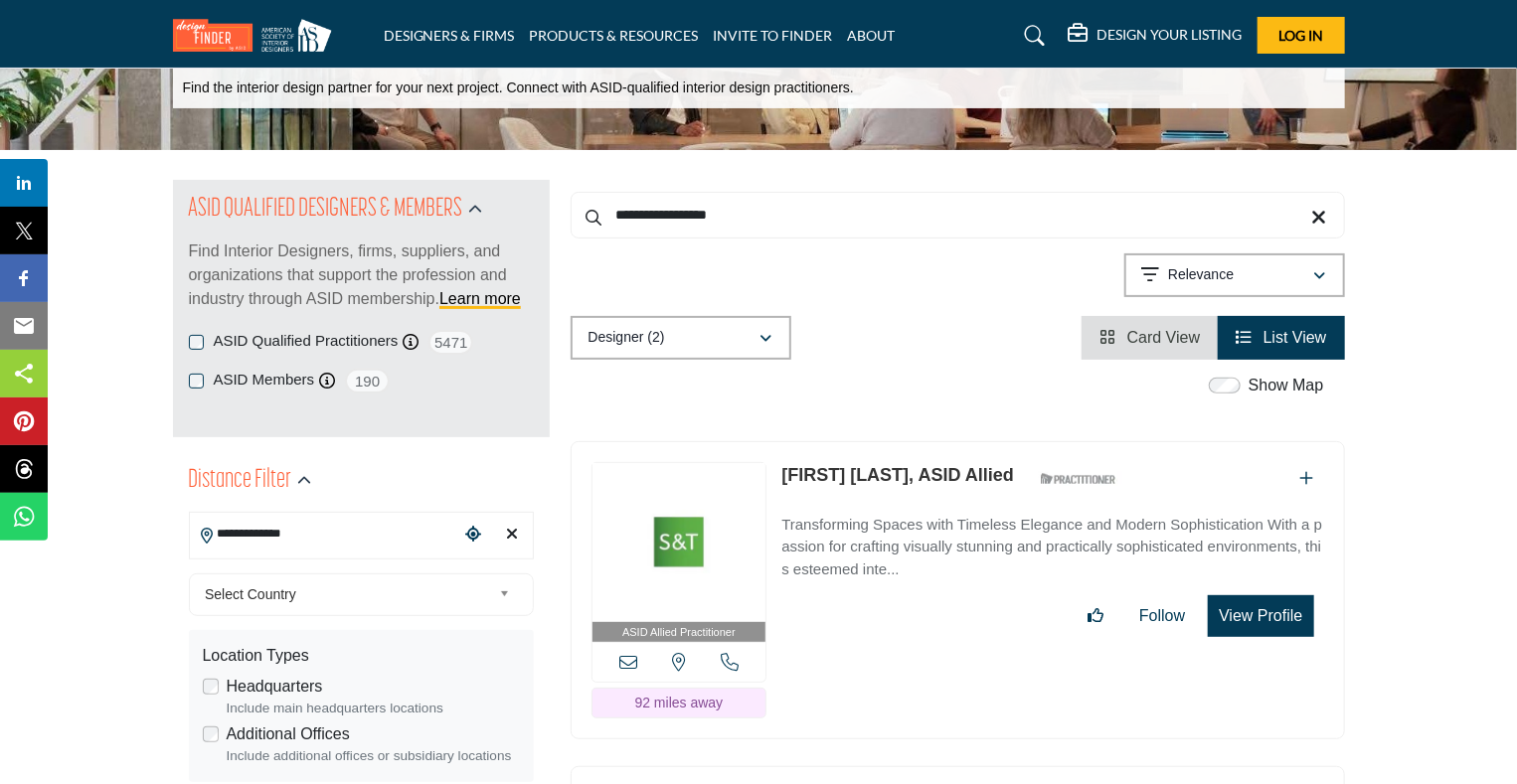 scroll, scrollTop: 233, scrollLeft: 0, axis: vertical 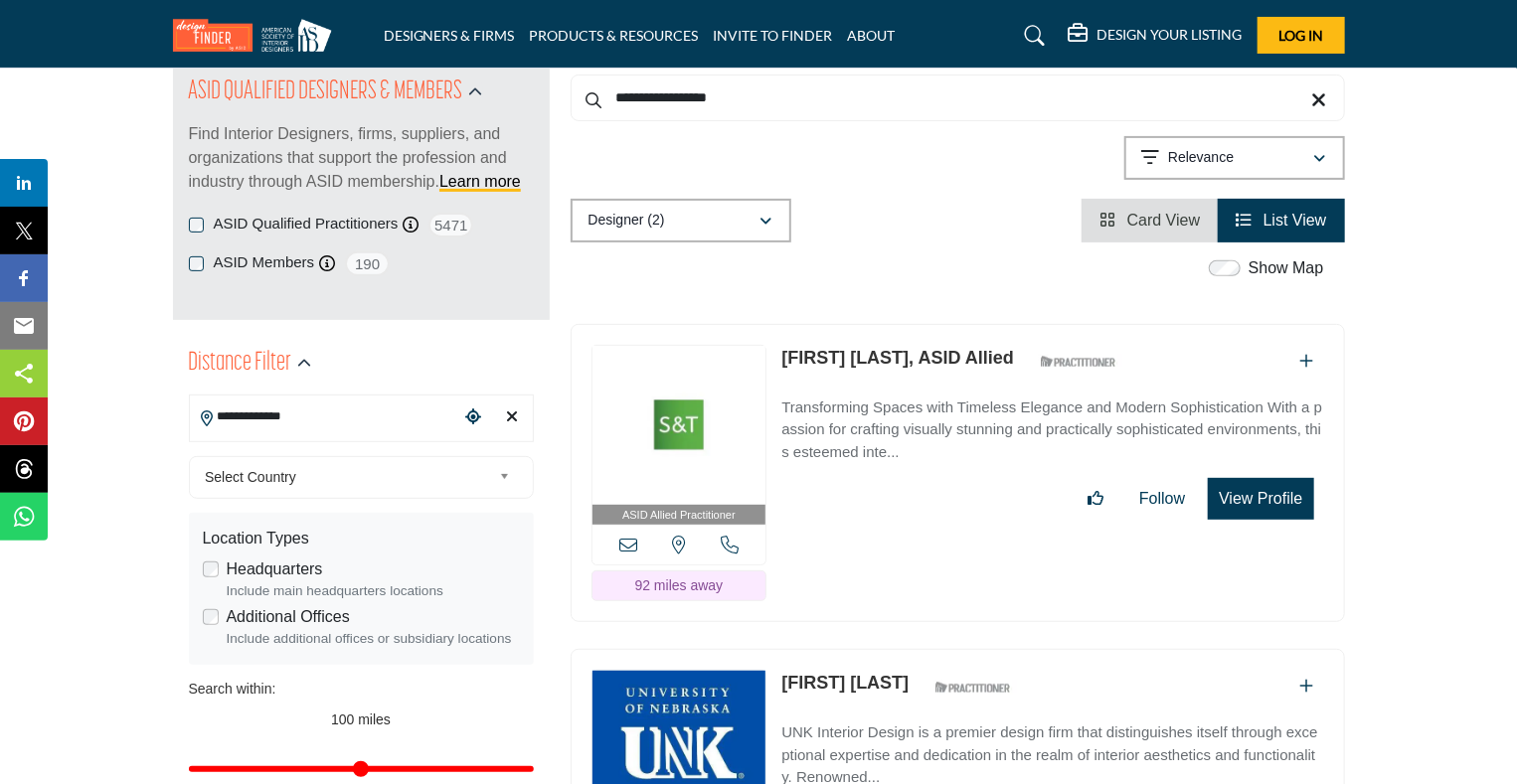 click at bounding box center (508, 477) 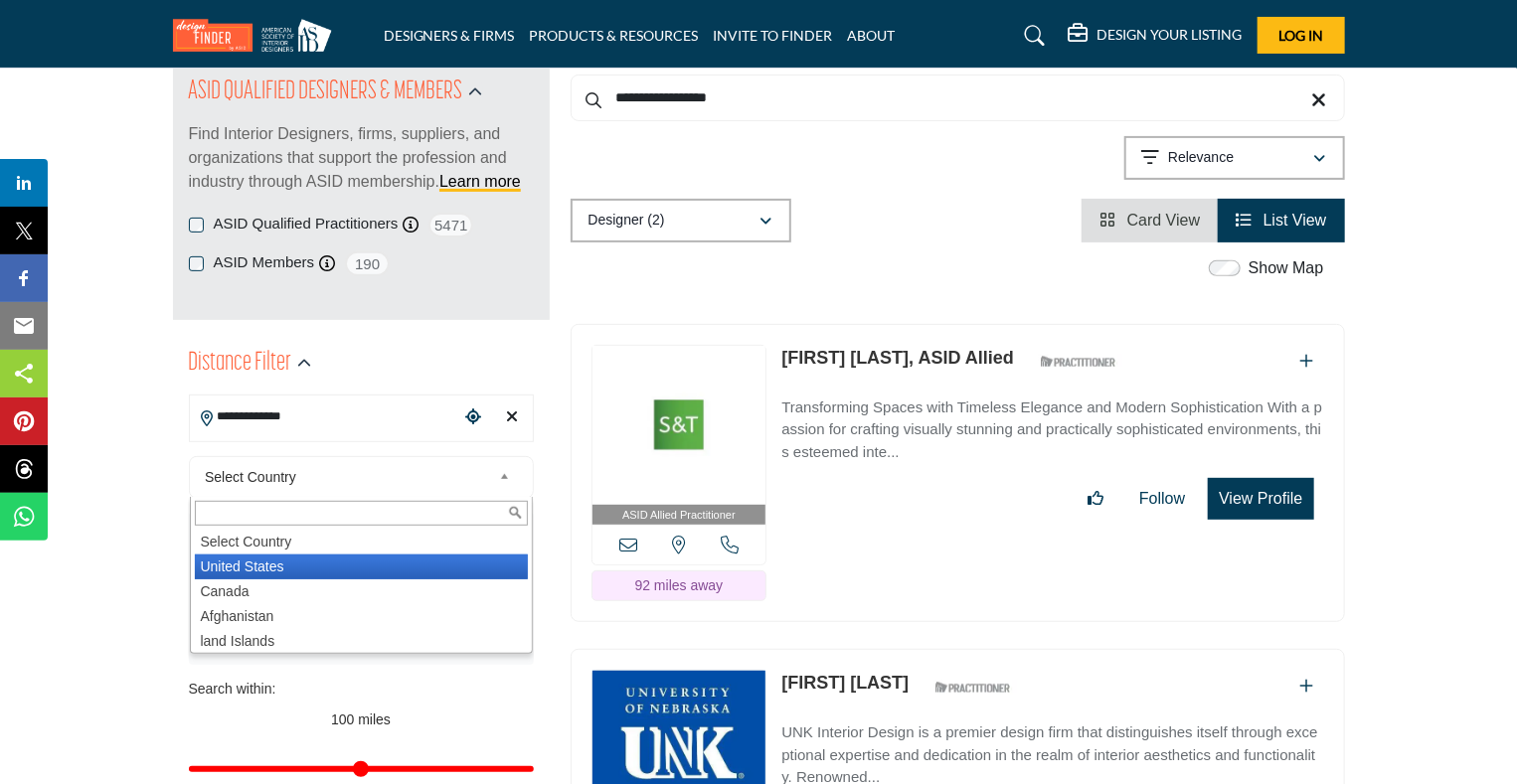 click on "United States" at bounding box center [361, 566] 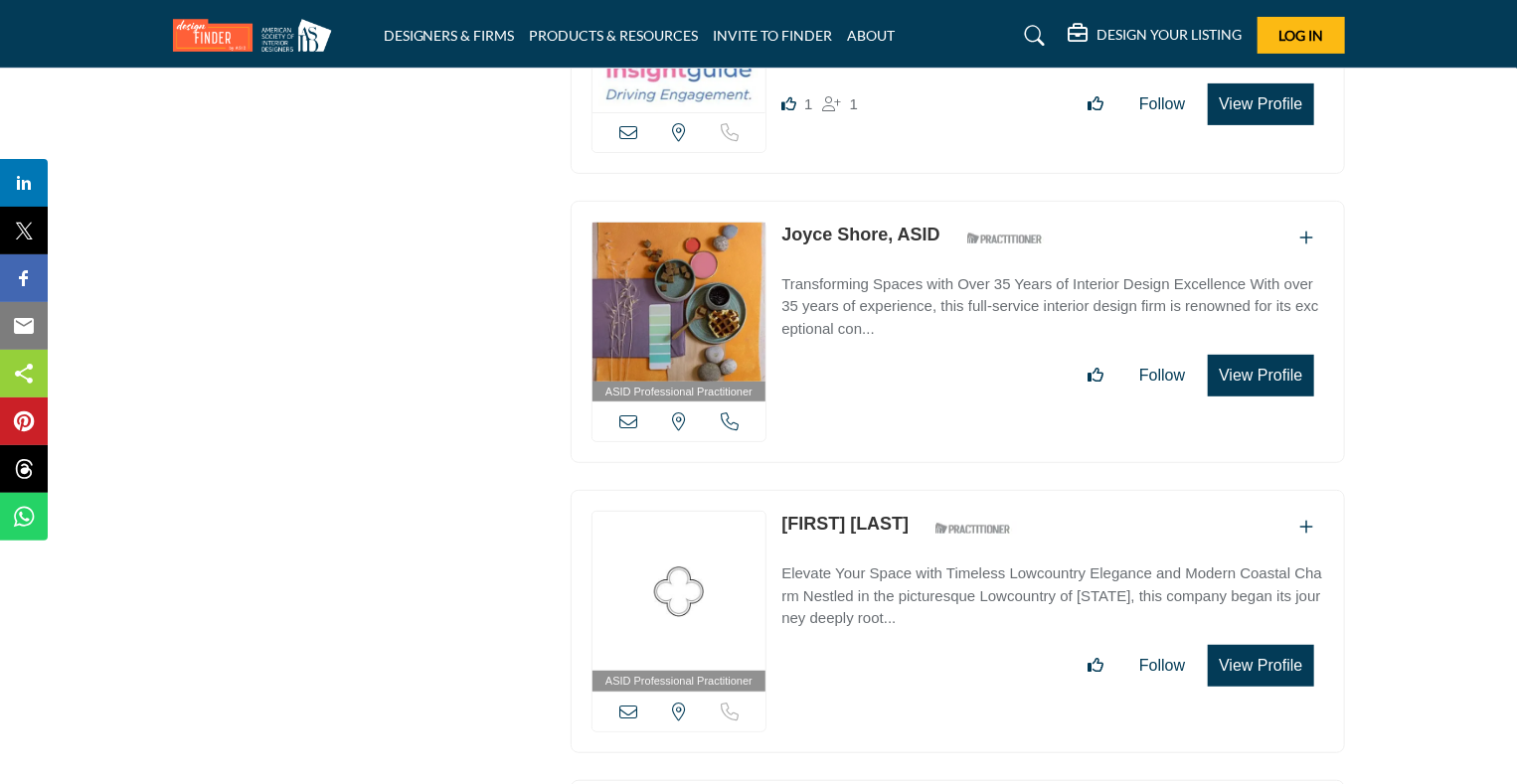 scroll, scrollTop: 34400, scrollLeft: 0, axis: vertical 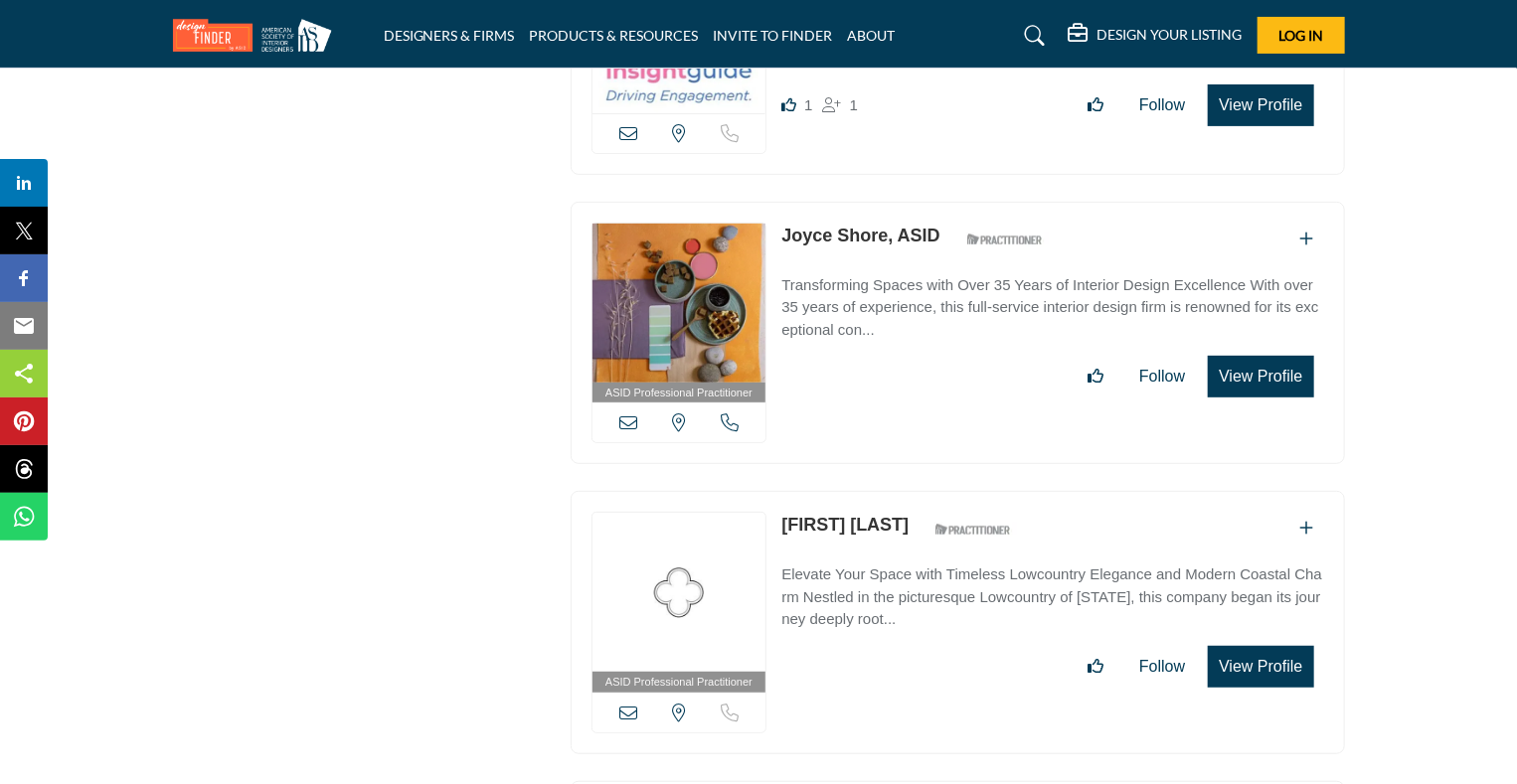 click at bounding box center [1035, 36] 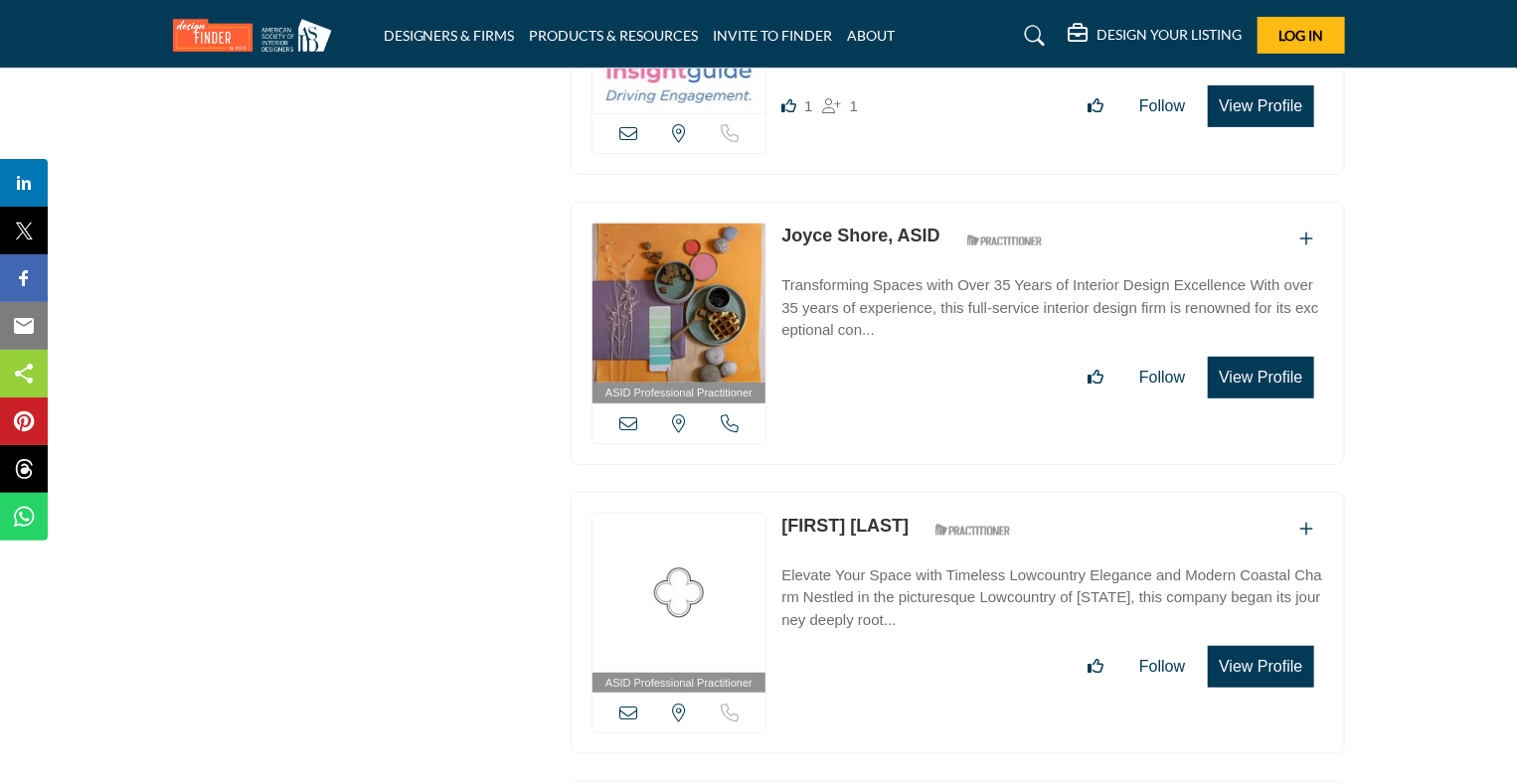 click at bounding box center [1035, 36] 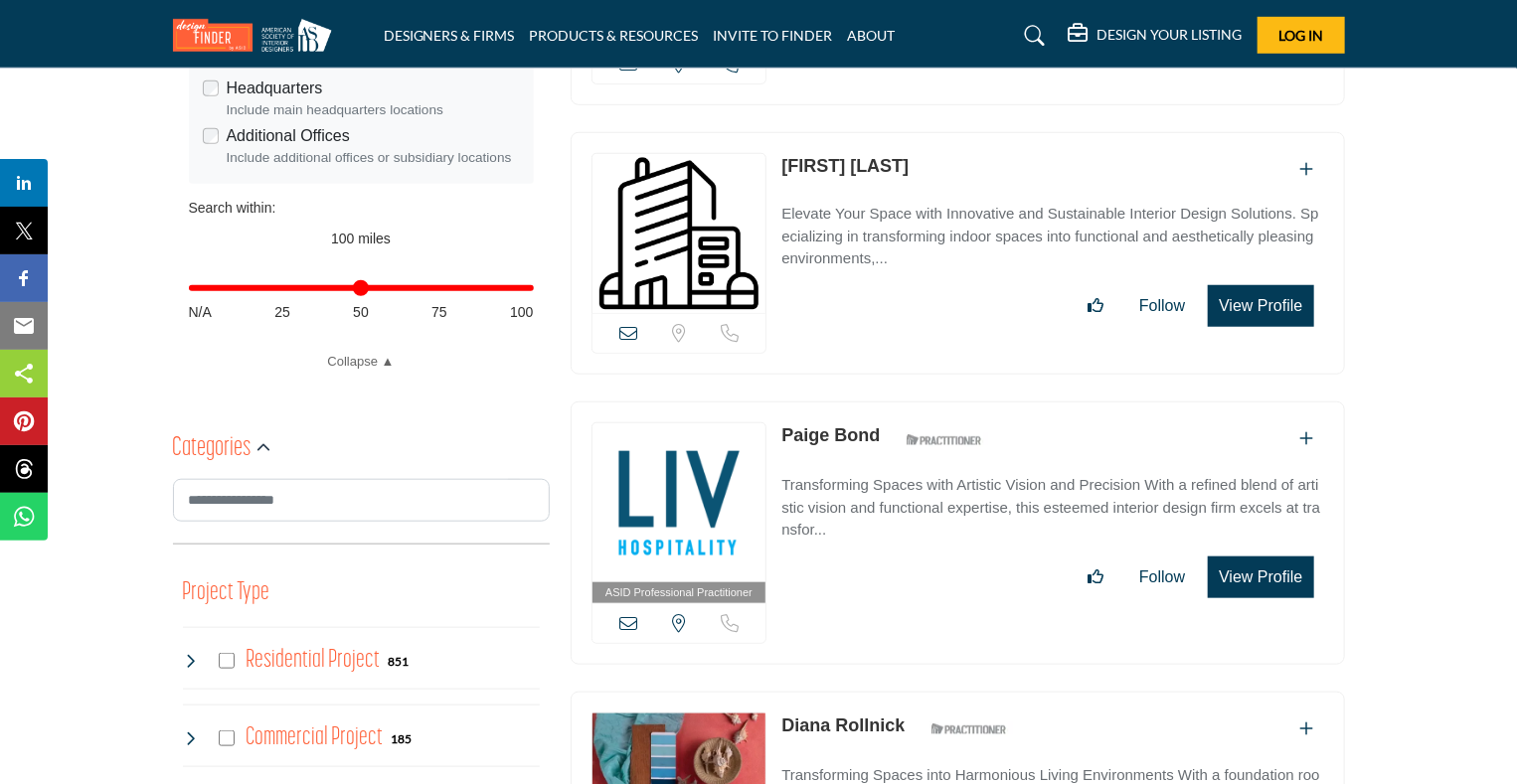 scroll, scrollTop: 0, scrollLeft: 0, axis: both 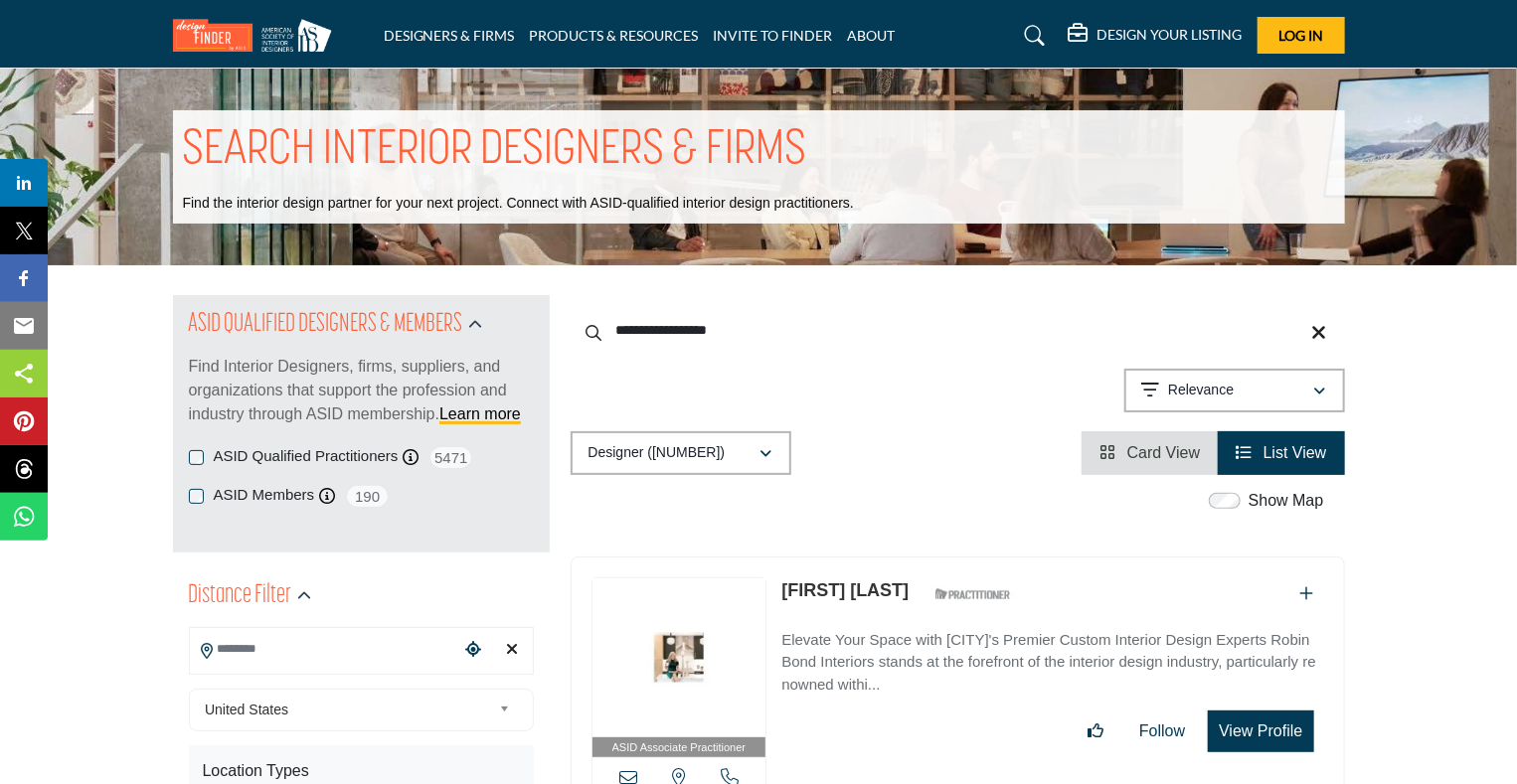 drag, startPoint x: 770, startPoint y: 332, endPoint x: 588, endPoint y: 327, distance: 182.06867 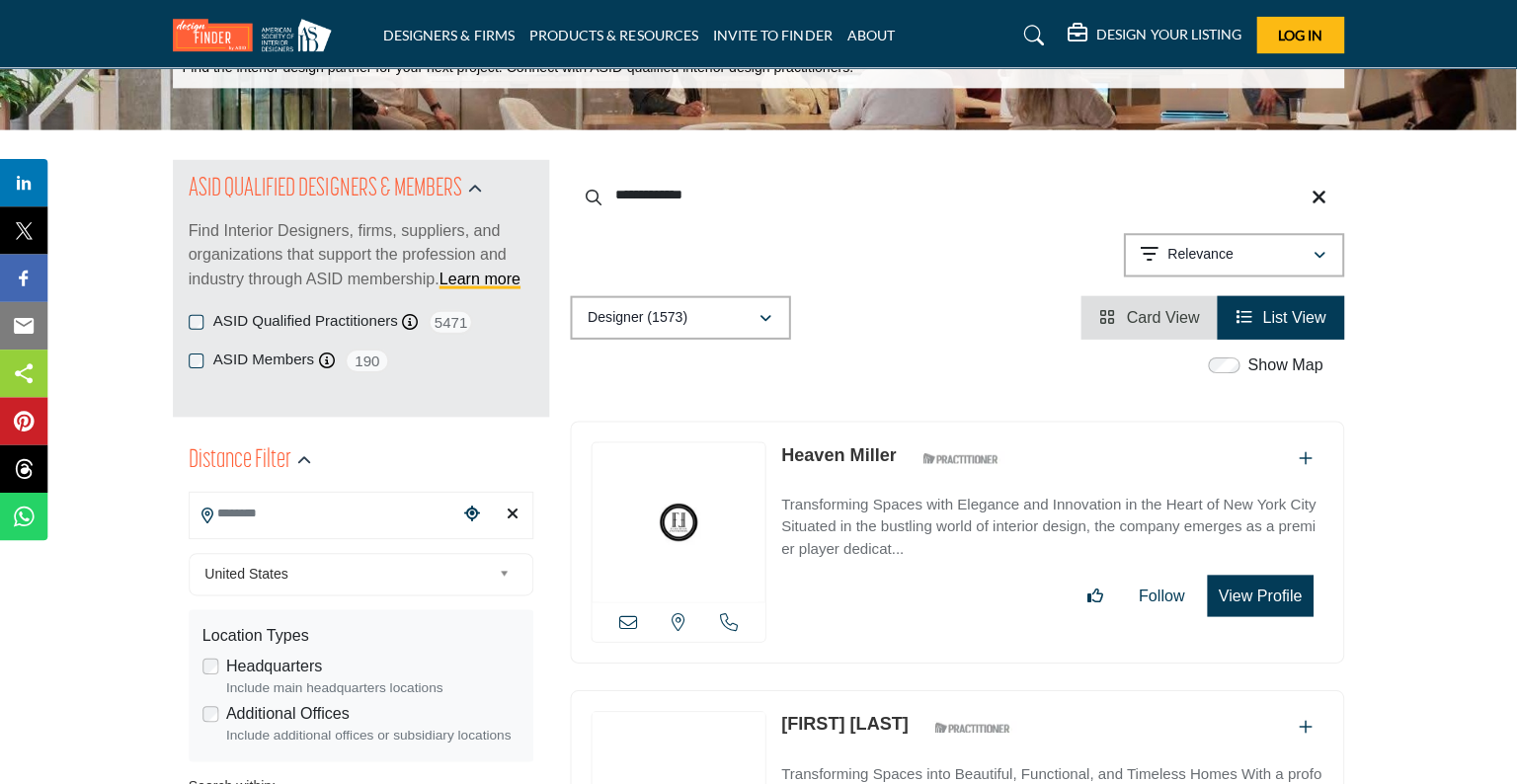 scroll, scrollTop: 213, scrollLeft: 0, axis: vertical 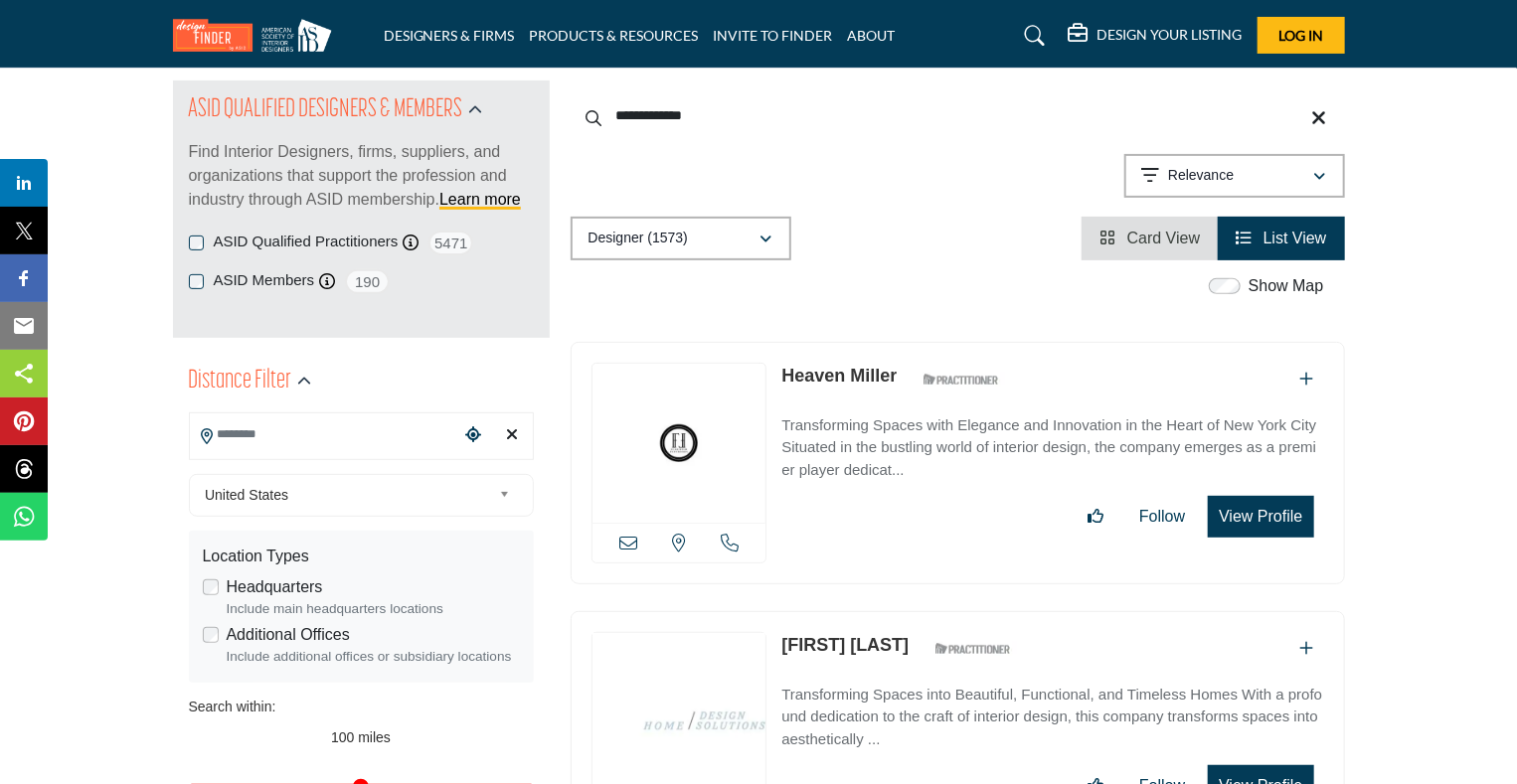 type on "**********" 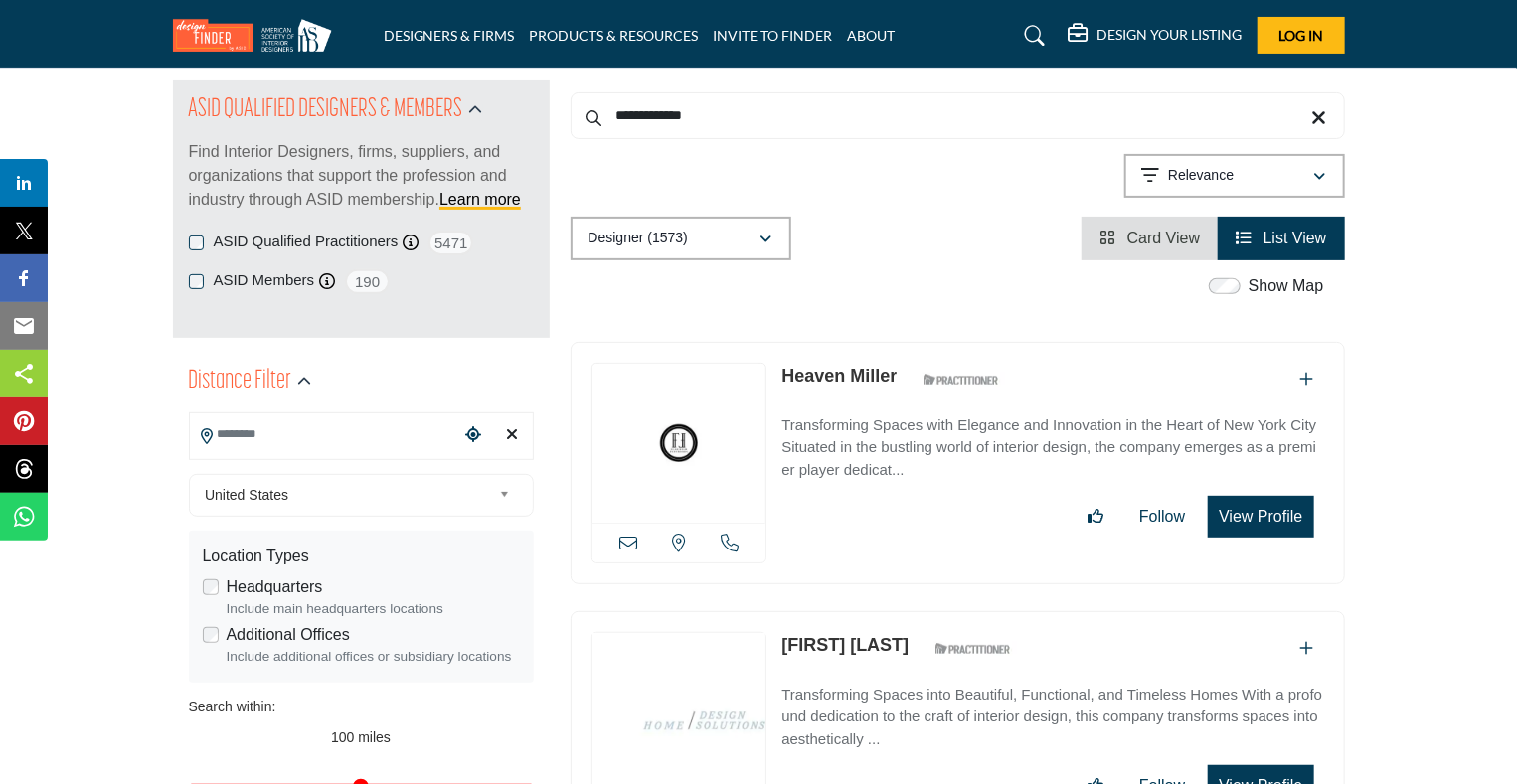 click on "View Profile" at bounding box center [1261, 517] 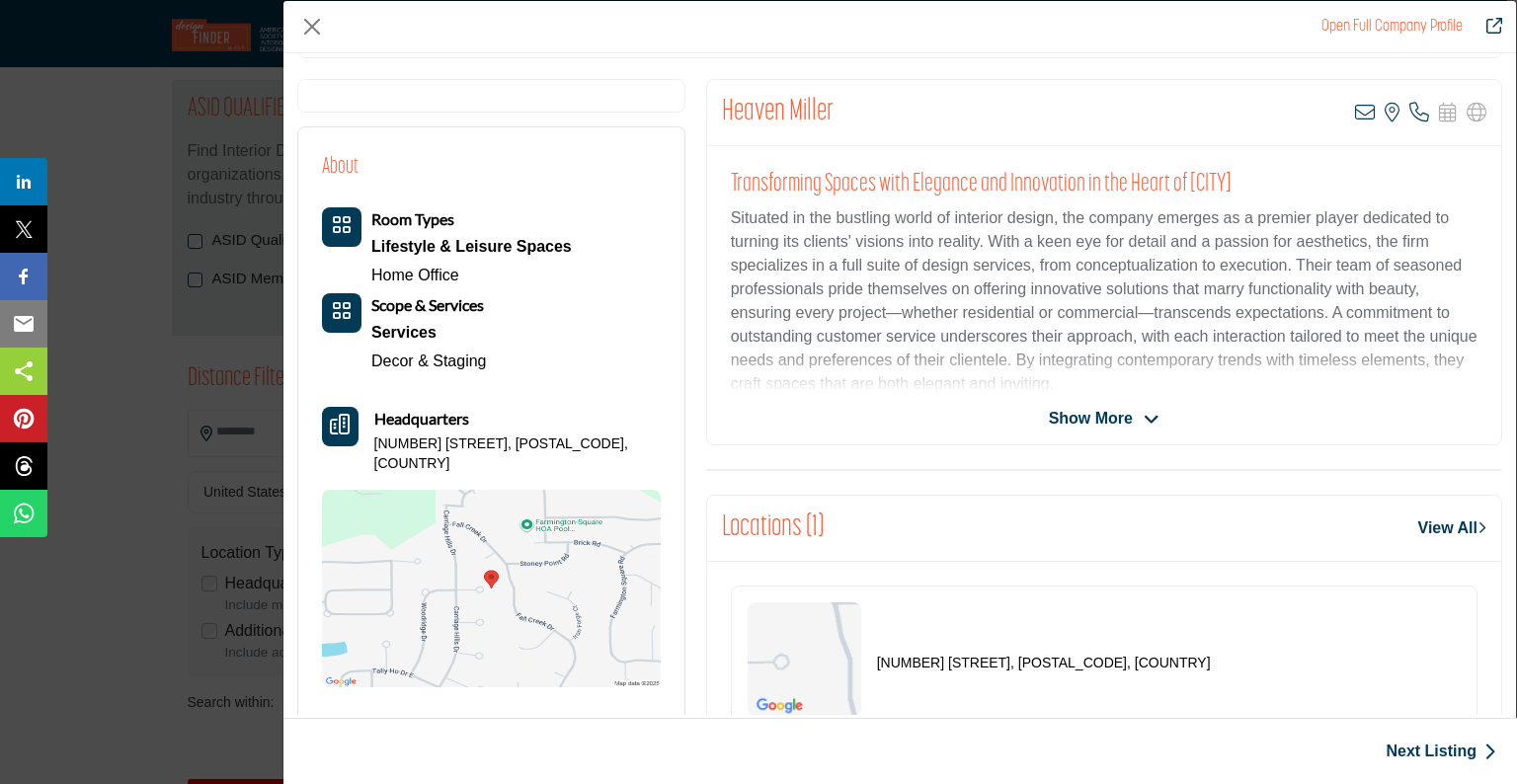 scroll, scrollTop: 473, scrollLeft: 0, axis: vertical 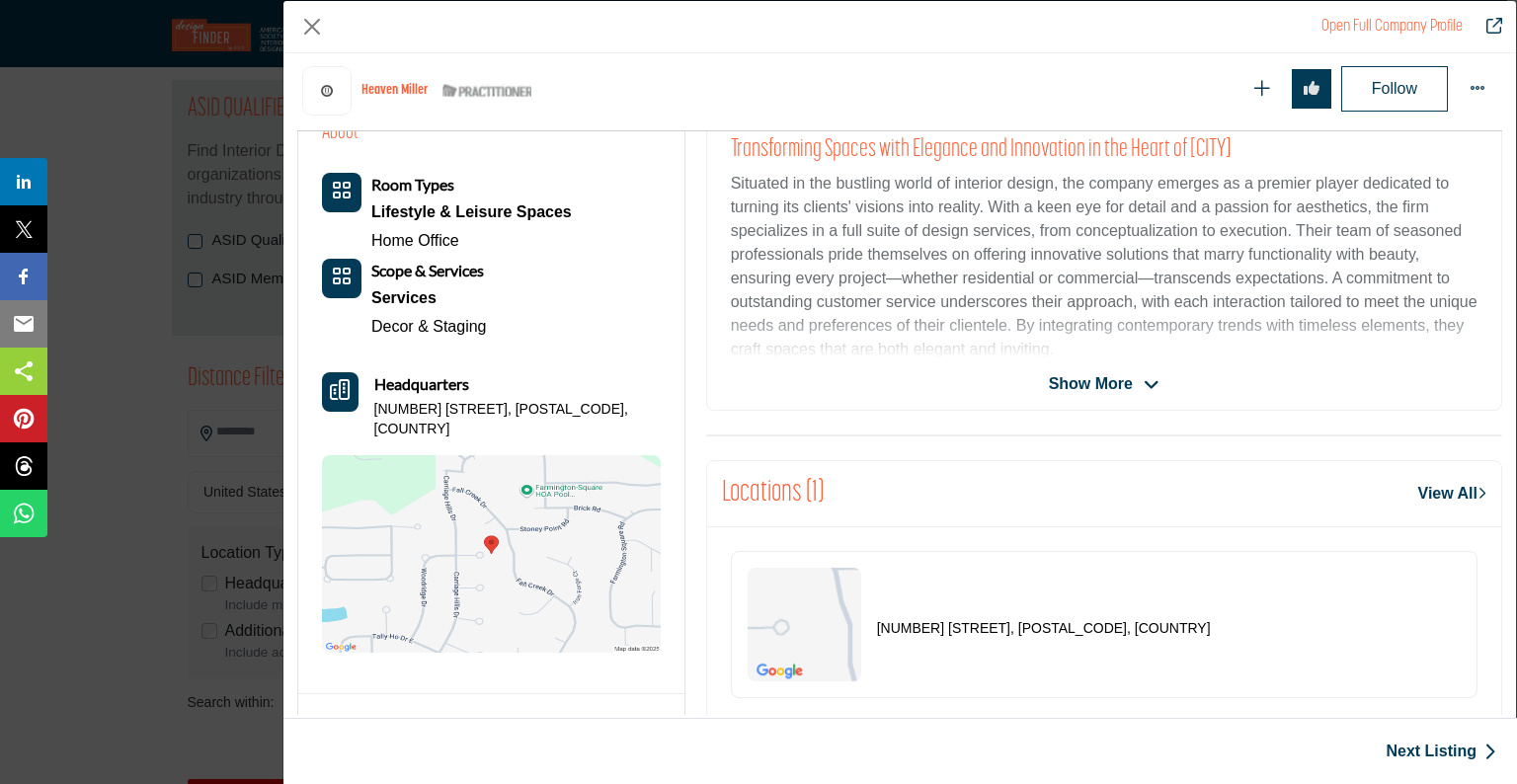 click on "Show More" at bounding box center (1090, 384) 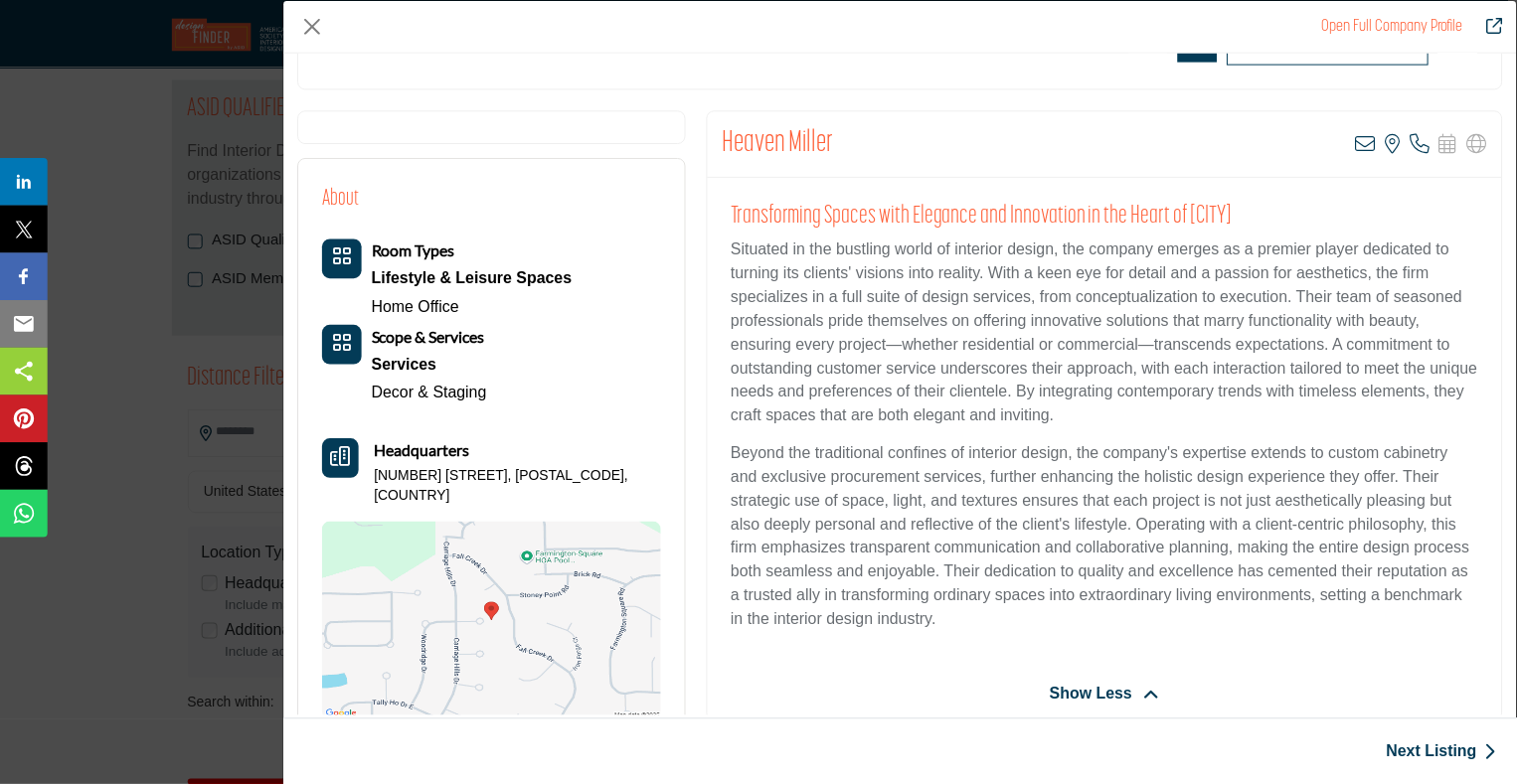 scroll, scrollTop: 326, scrollLeft: 0, axis: vertical 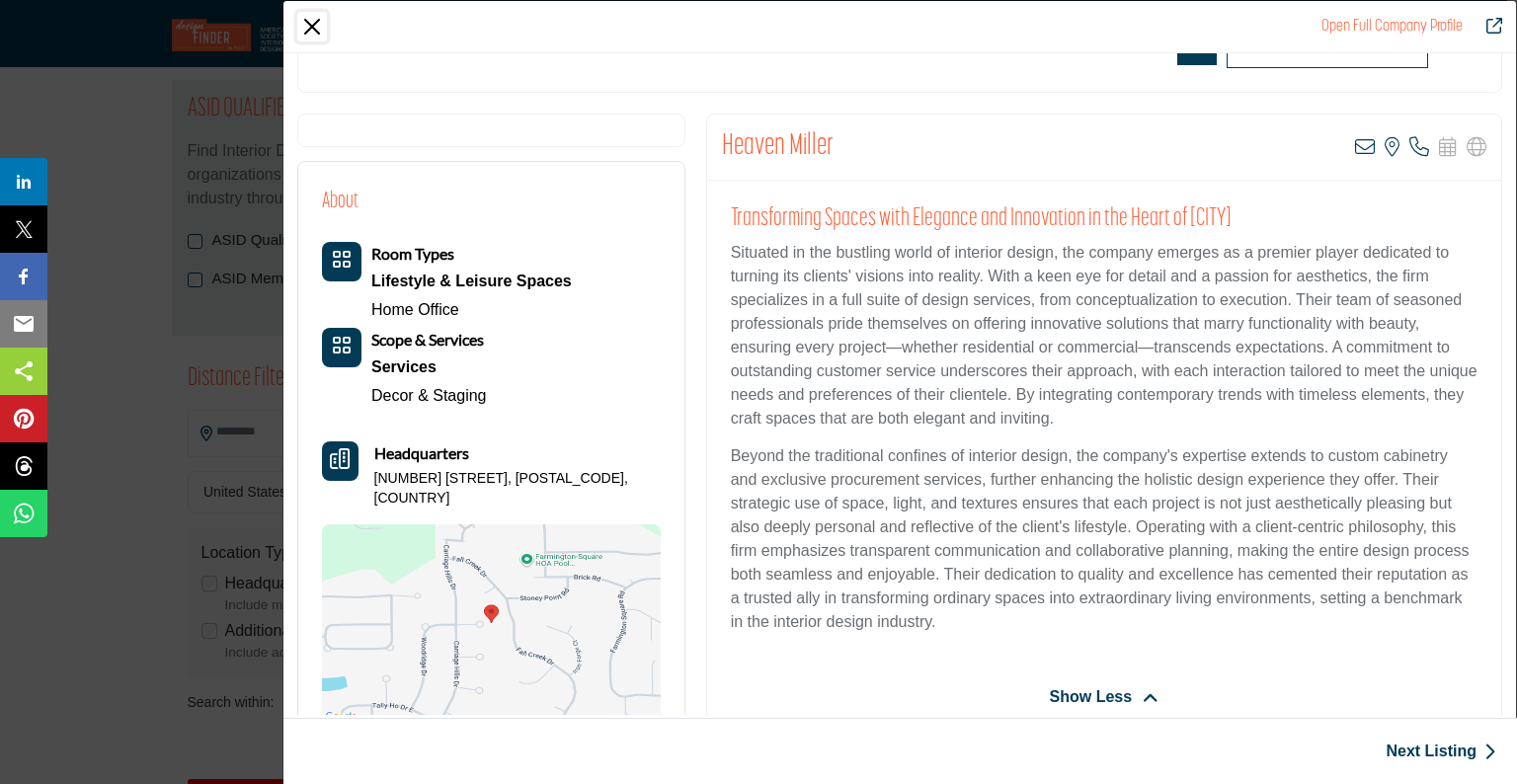 click at bounding box center [312, 27] 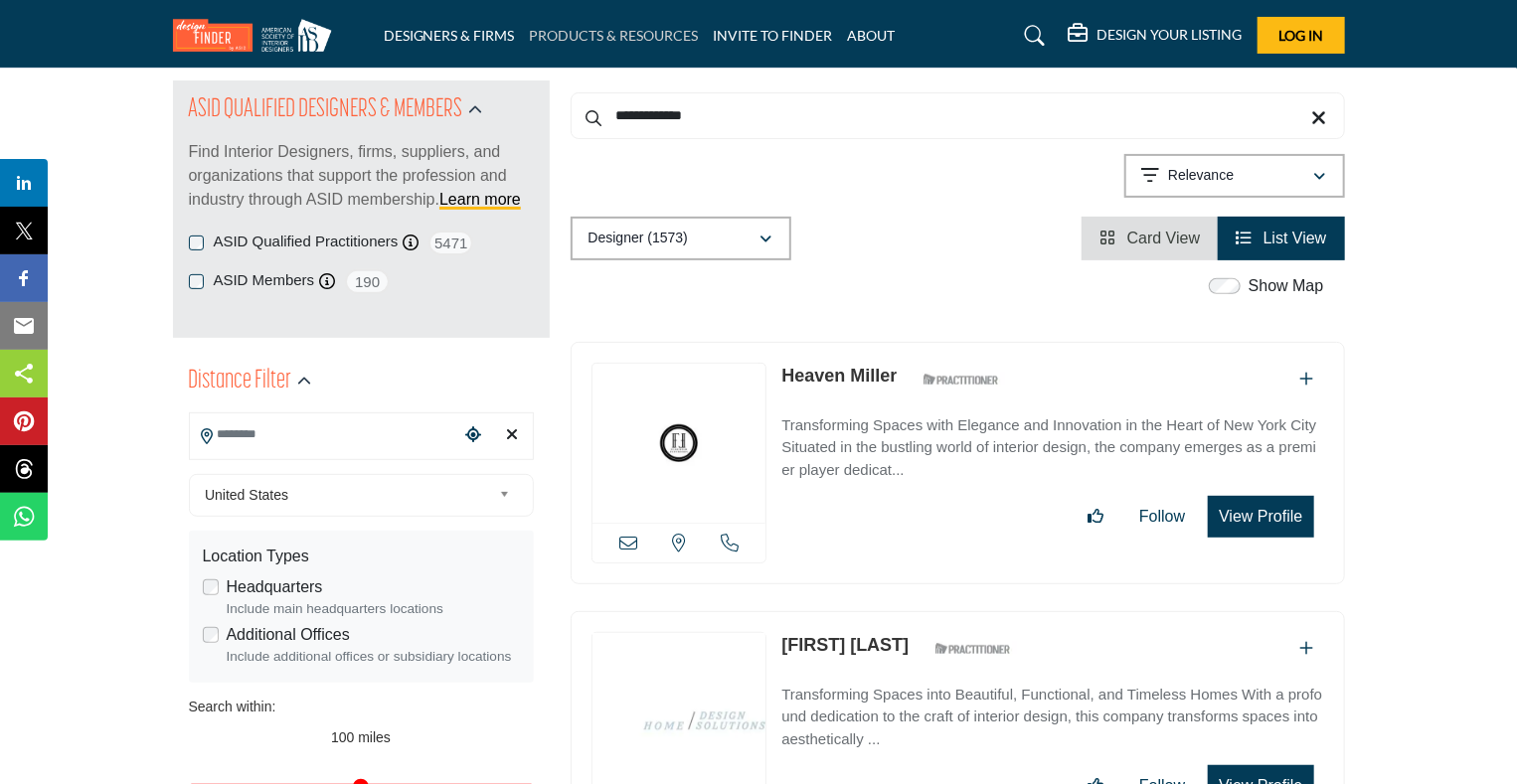 click on "PRODUCTS & RESOURCES" at bounding box center (614, 35) 